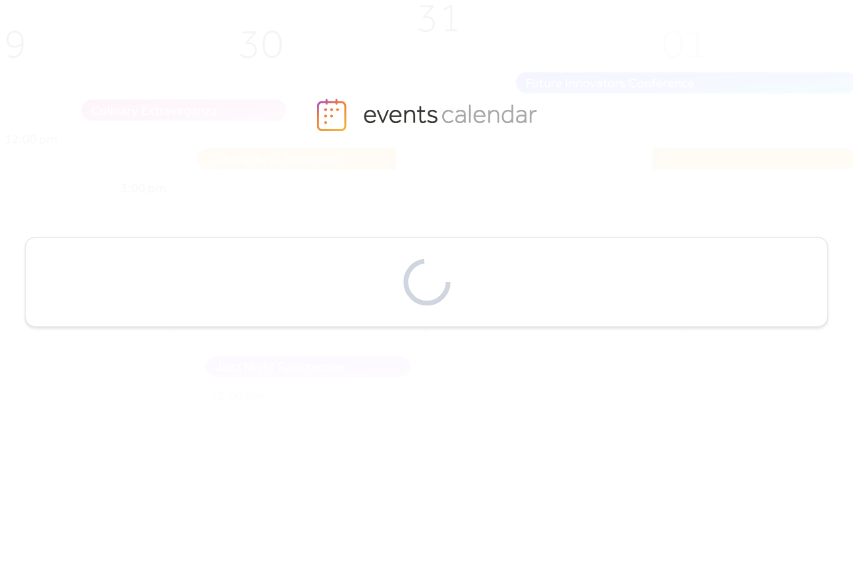 scroll, scrollTop: 0, scrollLeft: 0, axis: both 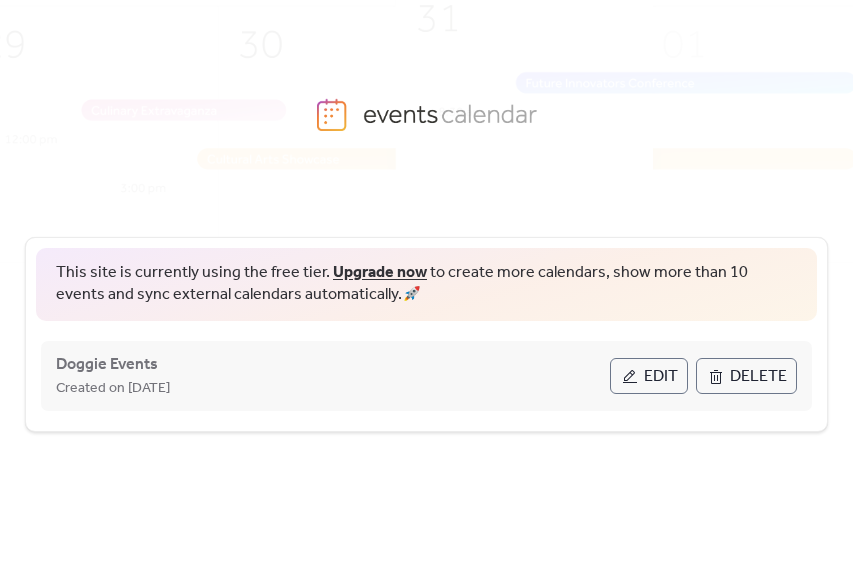 click on "Edit" at bounding box center (661, 377) 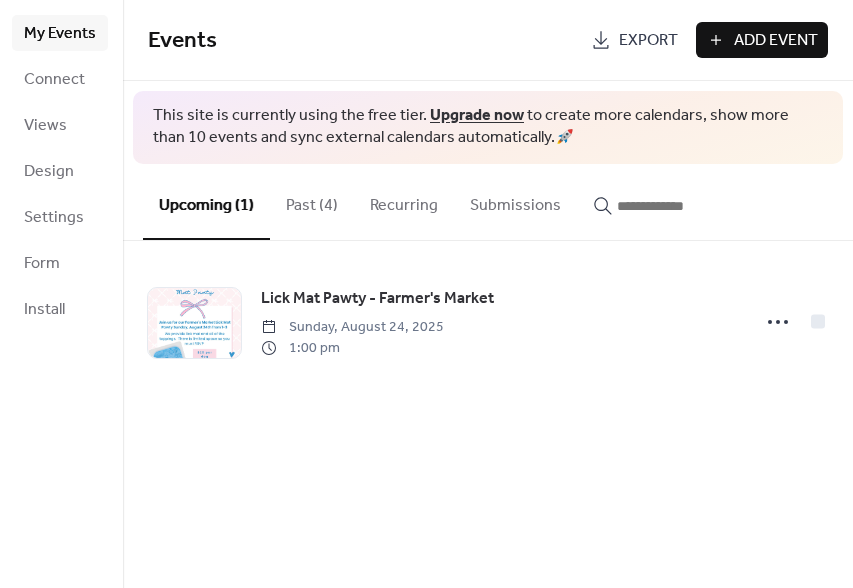 click on "Events Export Add Event This site is currently using the free tier.   Upgrade now   to create more calendars, show more than 10 events and sync external calendars automatically. 🚀 Upcoming (1) Past (4) Recurring Submissions Lick Mat Pawty - Farmer's Market Sunday, August 24, 2025 1:00 pm Cancel" at bounding box center [488, 294] 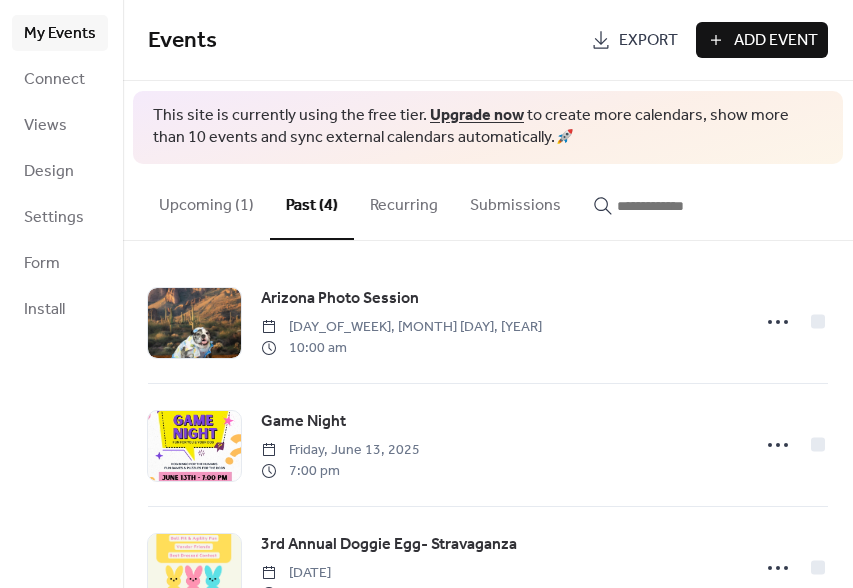 click on "Upcoming (1)" at bounding box center (206, 201) 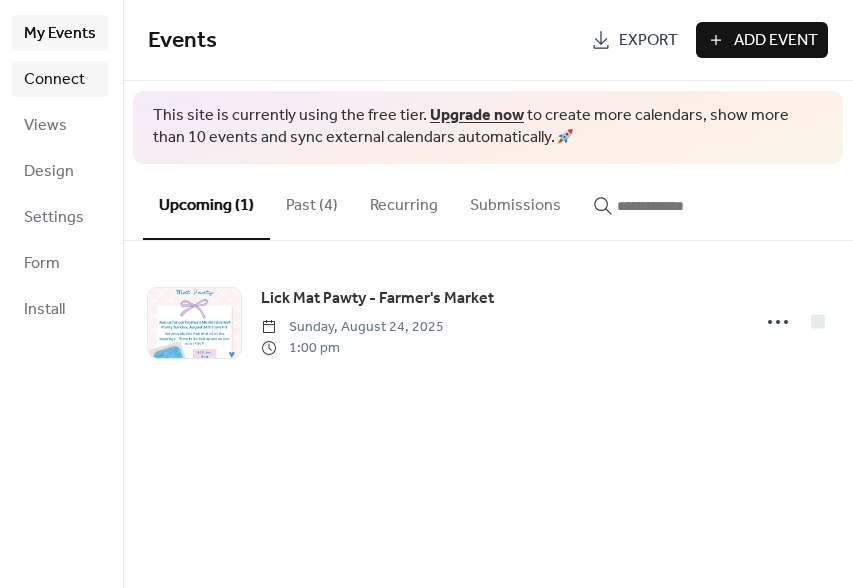 click on "Connect" at bounding box center (54, 80) 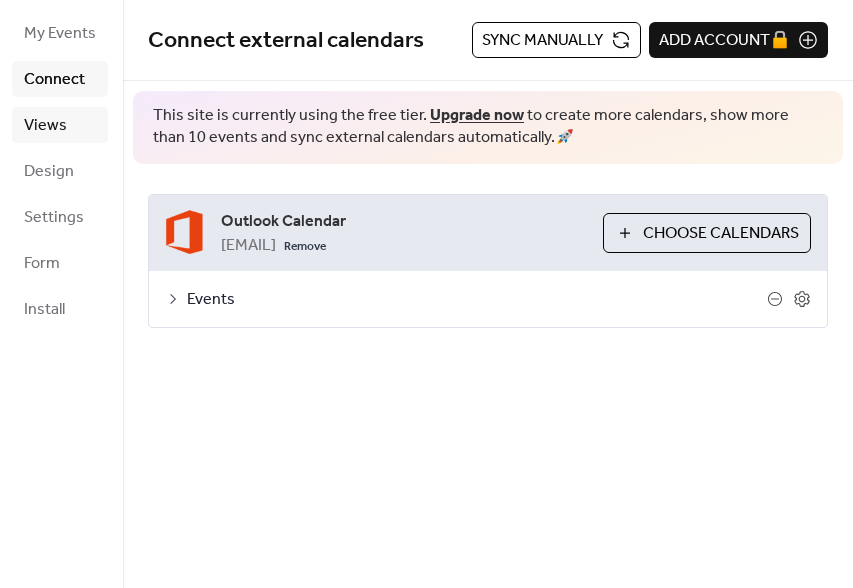 click on "Views" at bounding box center (45, 126) 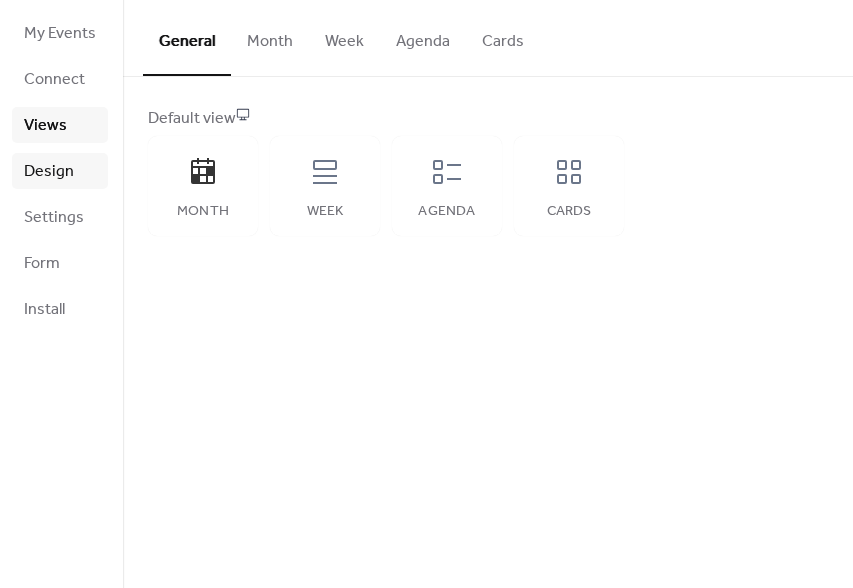 click on "Design" at bounding box center [49, 172] 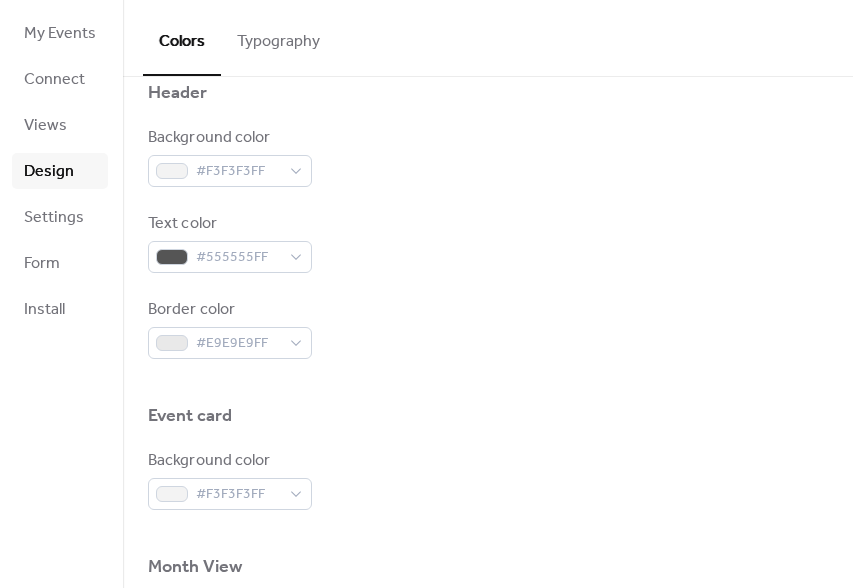 scroll, scrollTop: 771, scrollLeft: 0, axis: vertical 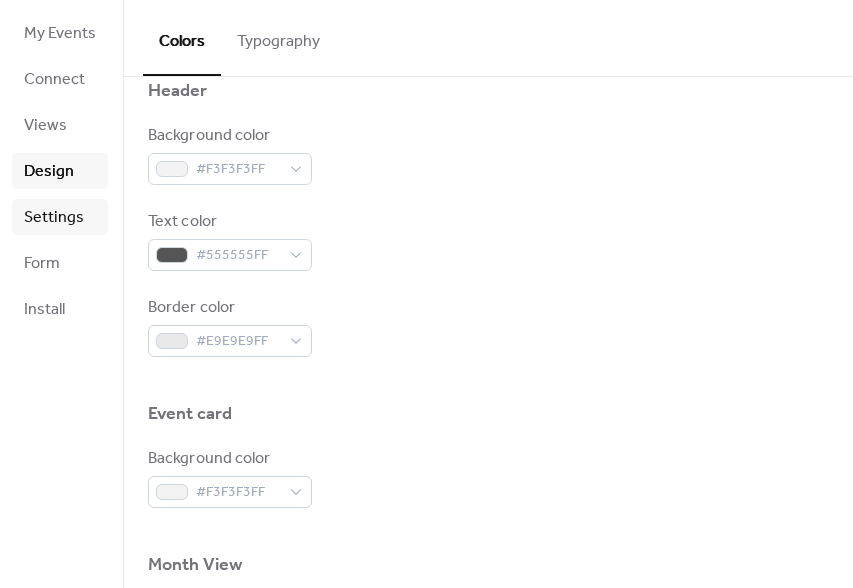 click on "Settings" at bounding box center (54, 218) 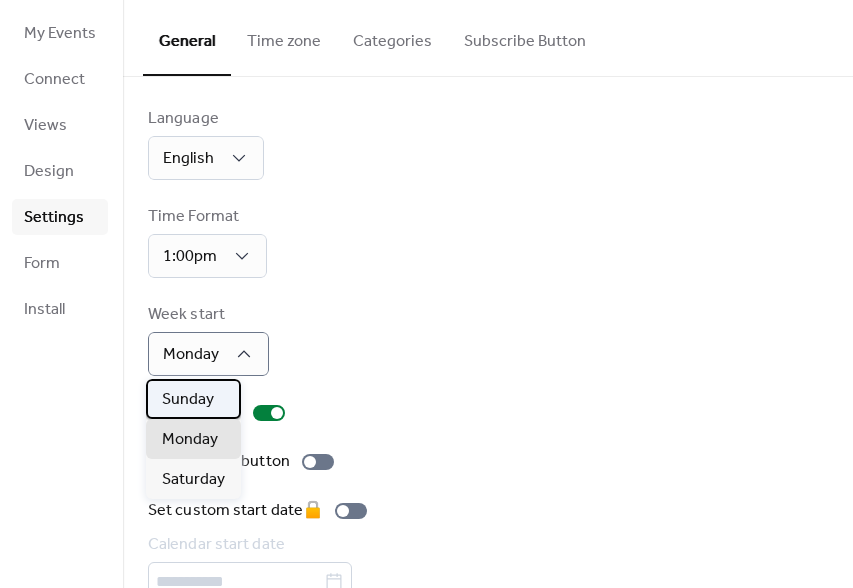 click on "Sunday" at bounding box center (188, 400) 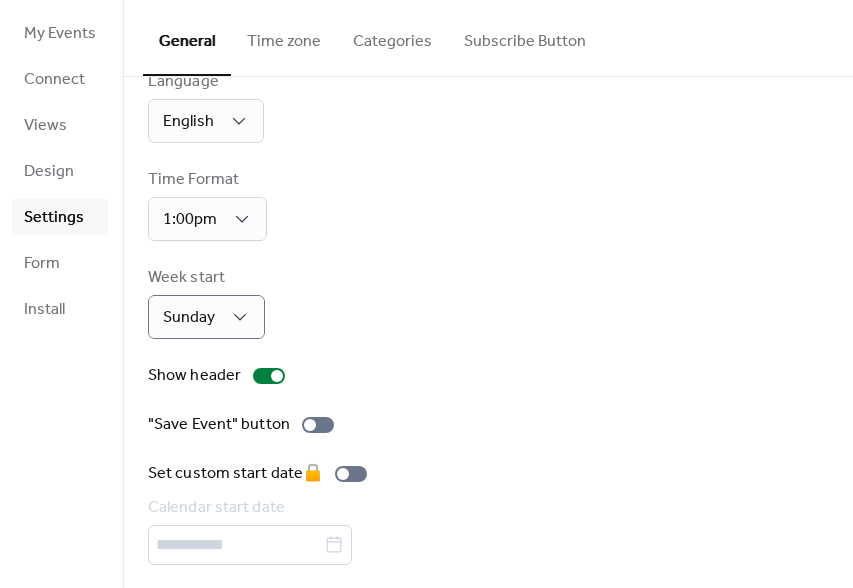 scroll, scrollTop: 42, scrollLeft: 0, axis: vertical 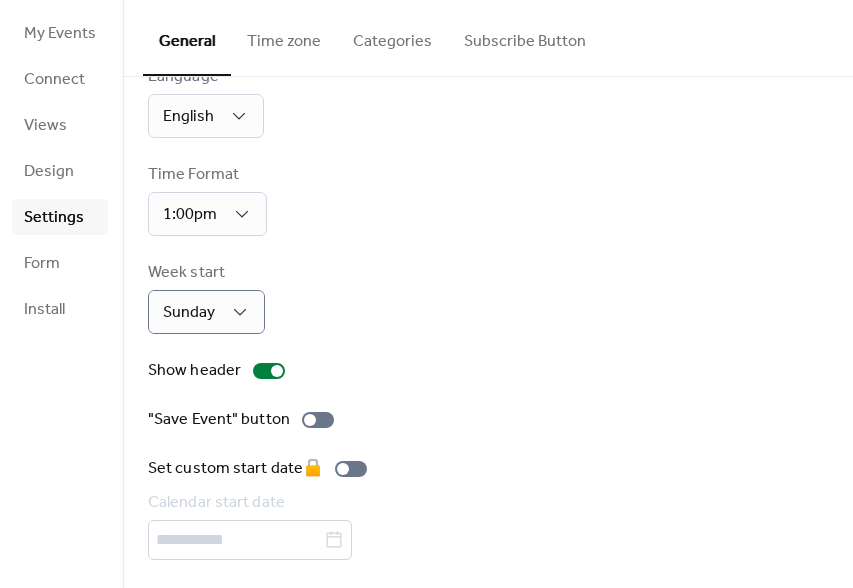 click on "Time zone" at bounding box center [284, 37] 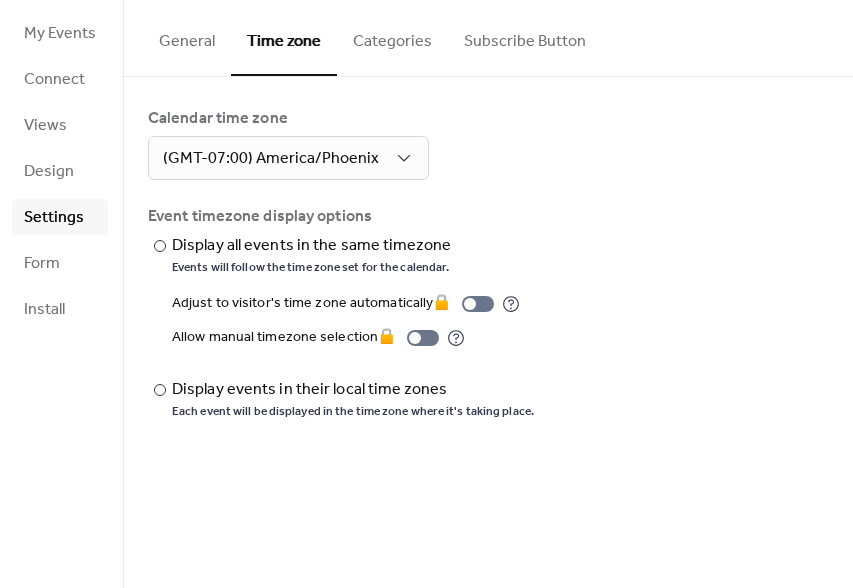 scroll, scrollTop: 0, scrollLeft: 0, axis: both 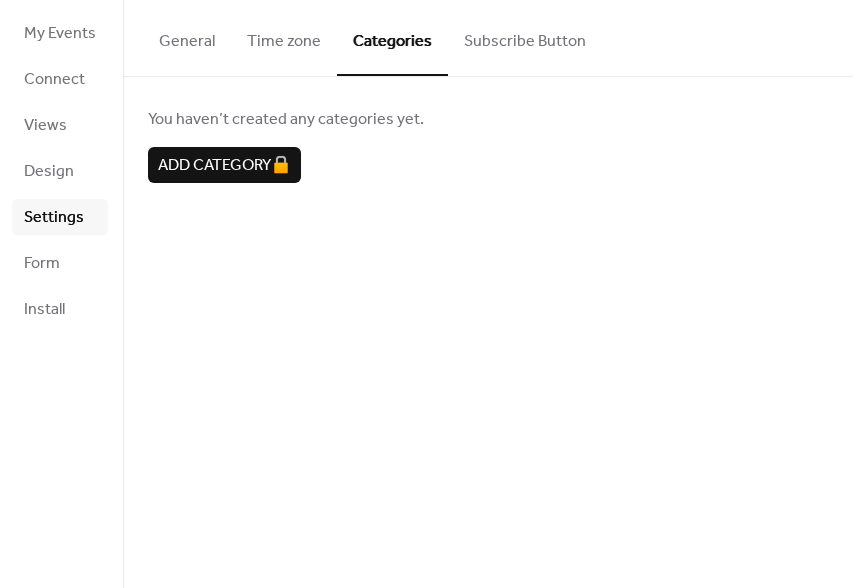 click on "Subscribe Button" at bounding box center (525, 37) 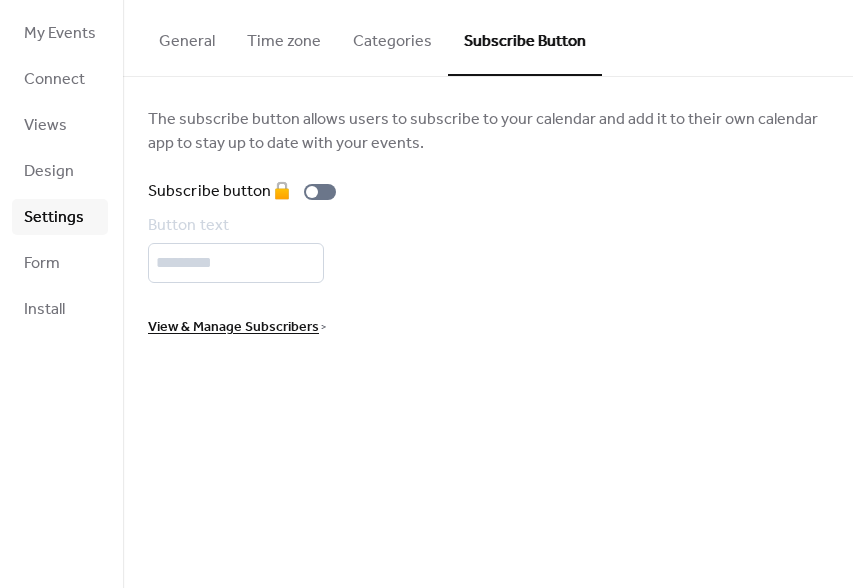 click on "General" at bounding box center (187, 37) 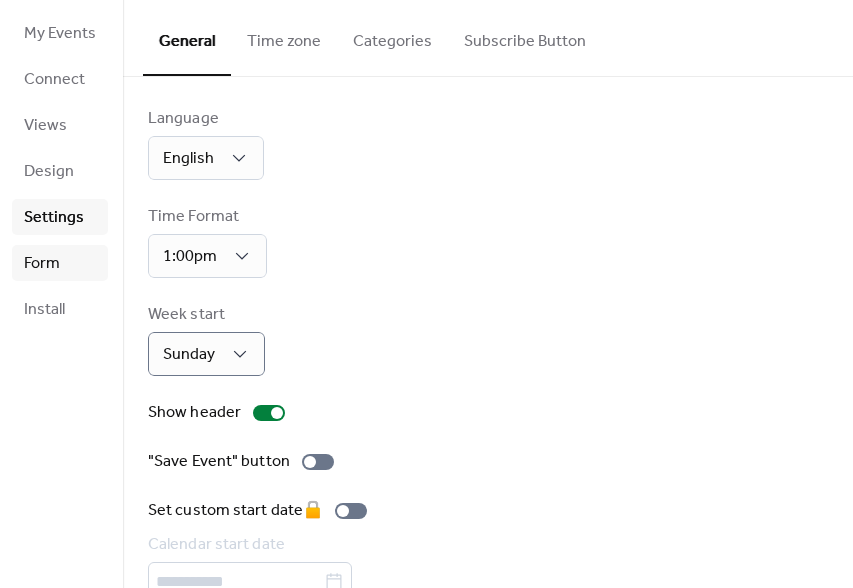 click on "Form" at bounding box center (42, 264) 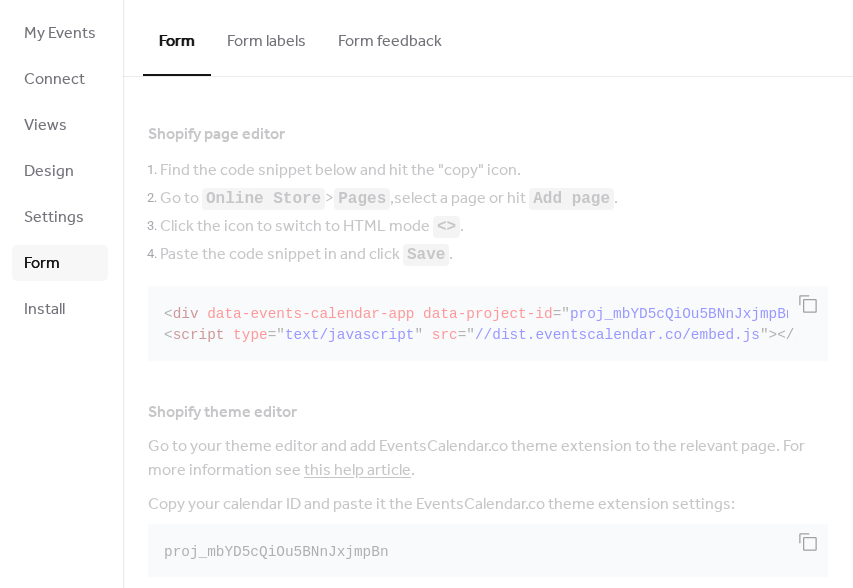 scroll, scrollTop: 426, scrollLeft: 0, axis: vertical 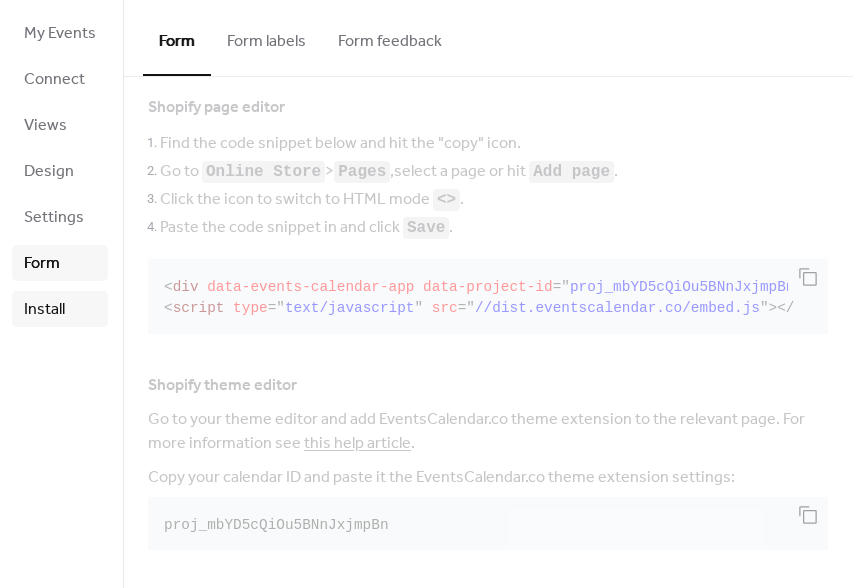 click on "Install" at bounding box center [44, 310] 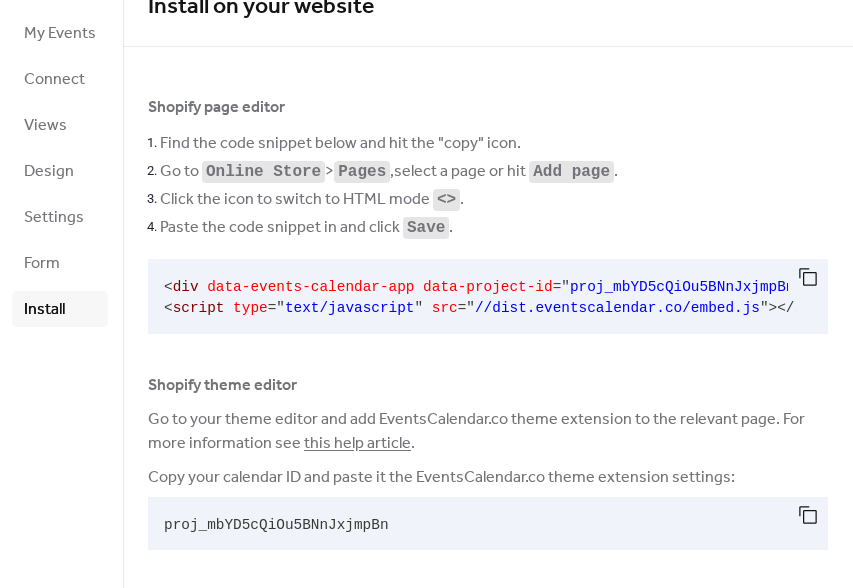 scroll, scrollTop: 35, scrollLeft: 0, axis: vertical 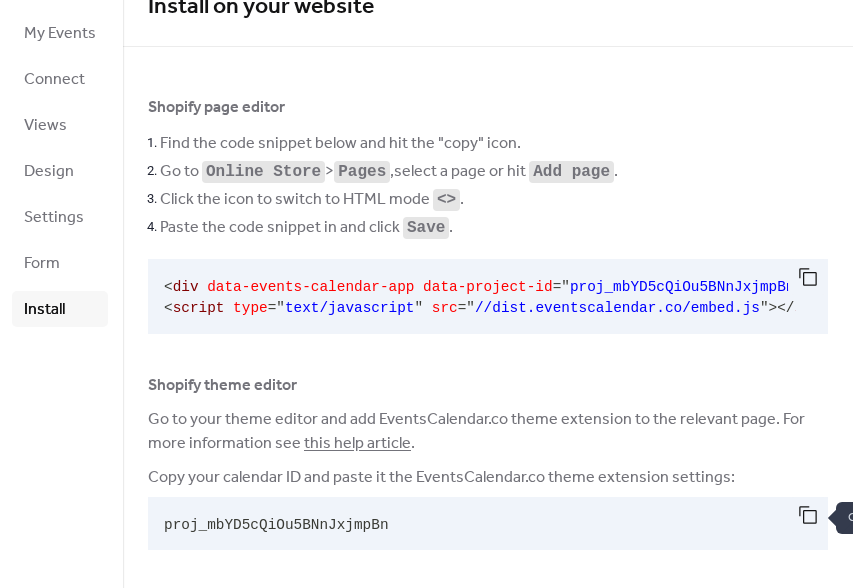 click at bounding box center [808, 515] 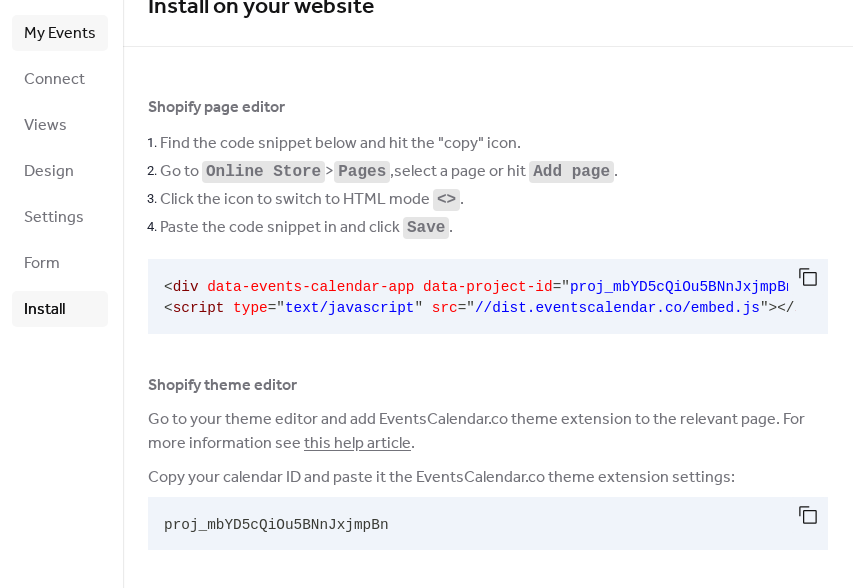 click on "My Events" at bounding box center (60, 34) 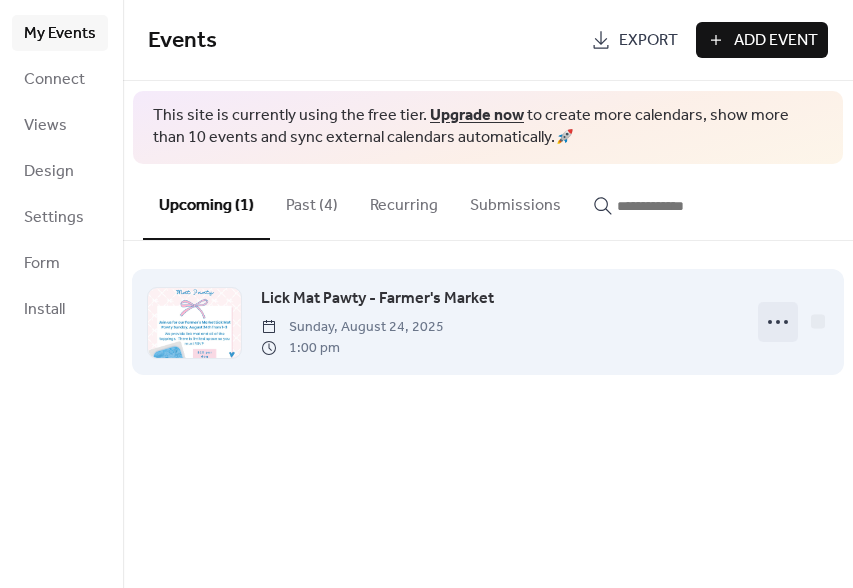 click 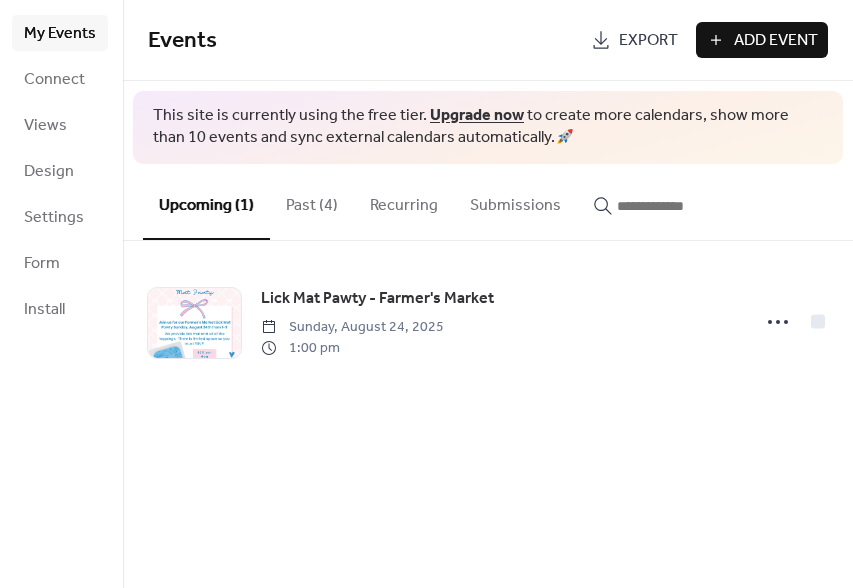 click on "Events Export Add Event This site is currently using the free tier.   Upgrade now   to create more calendars, show more than 10 events and sync external calendars automatically. 🚀 Upcoming (1) Past (4) Recurring Submissions Lick Mat Pawty - Farmer's Market Sunday, August 24, 2025 1:00 pm Cancel" at bounding box center (488, 294) 